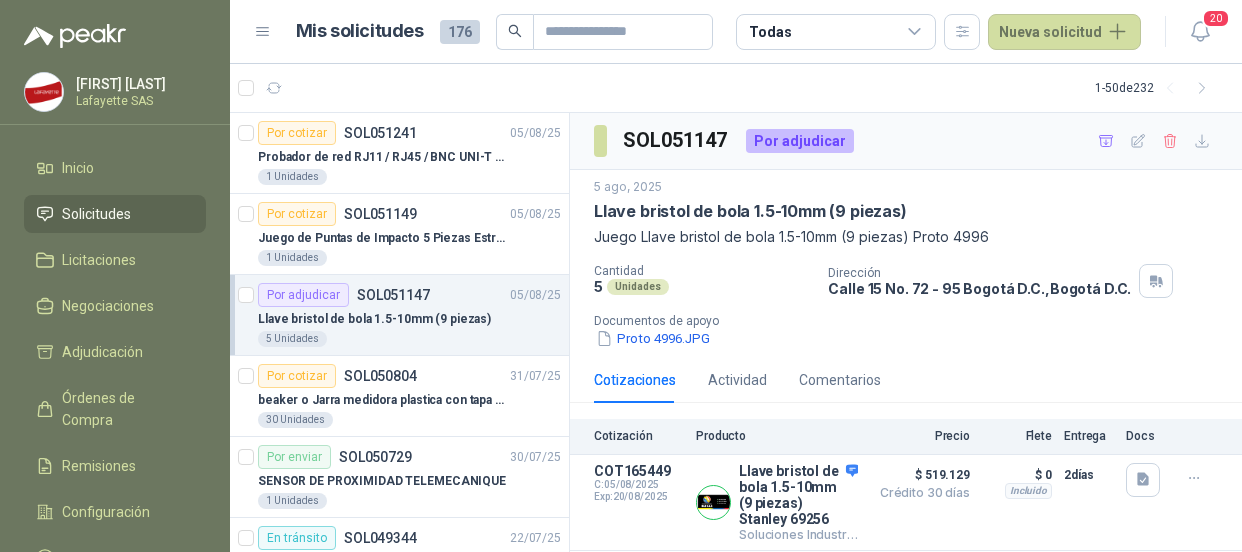 scroll, scrollTop: 0, scrollLeft: 0, axis: both 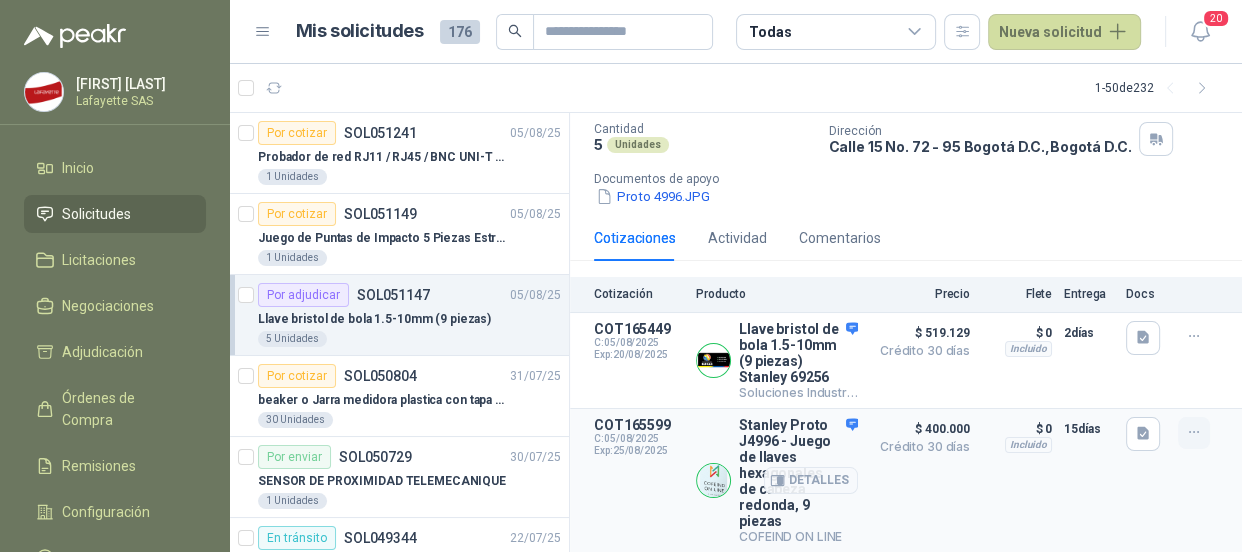 click 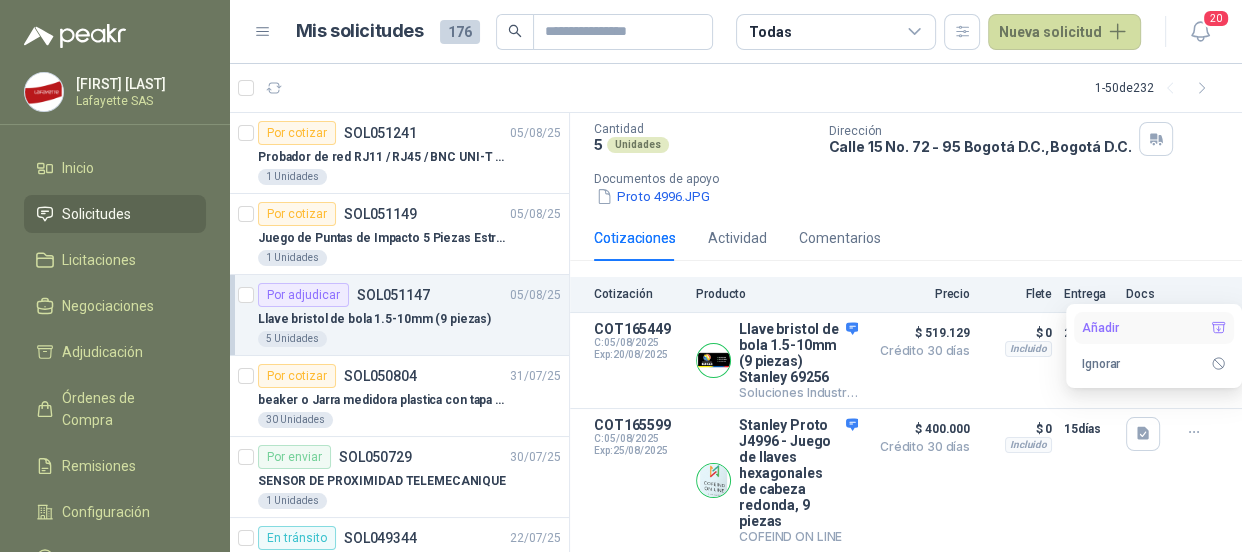 click on "Añadir" at bounding box center (1154, 328) 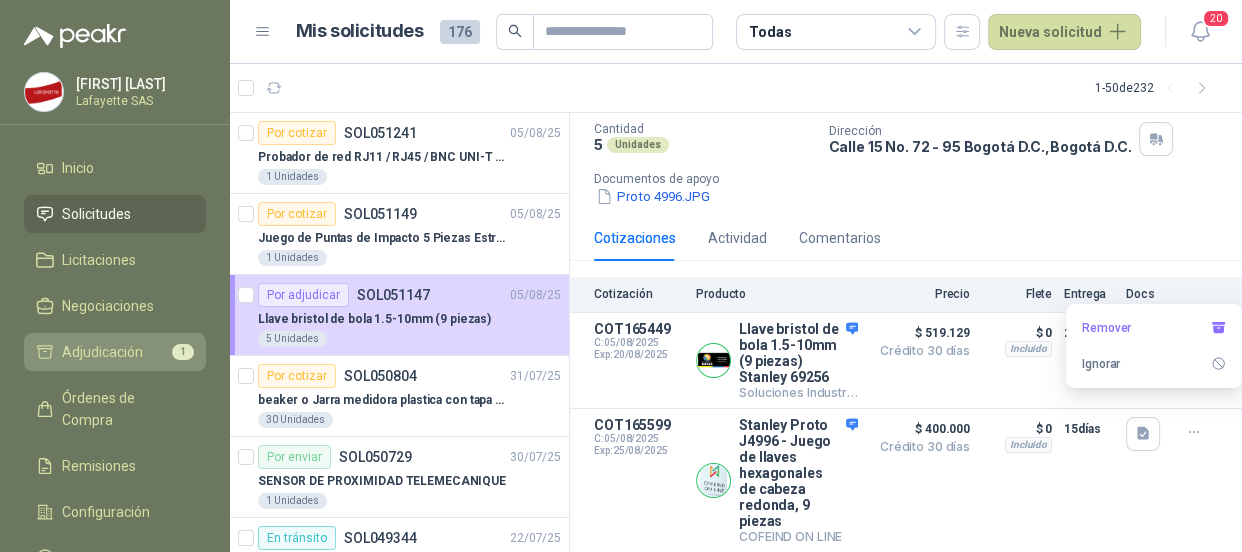 click on "Adjudicación" at bounding box center (102, 352) 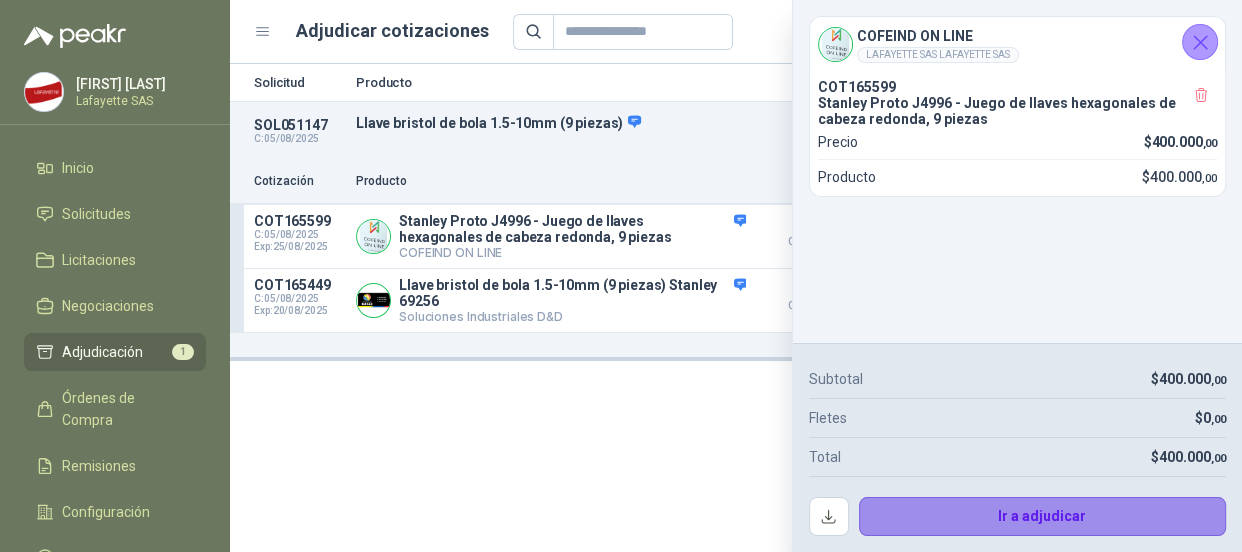 click on "Ir a adjudicar" at bounding box center [1043, 517] 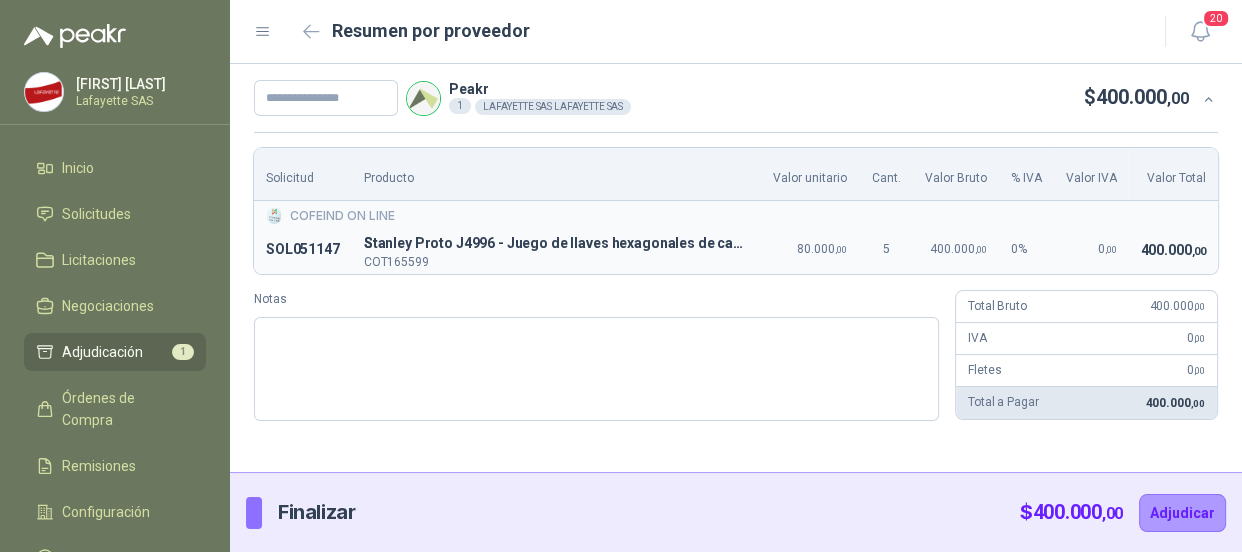 type 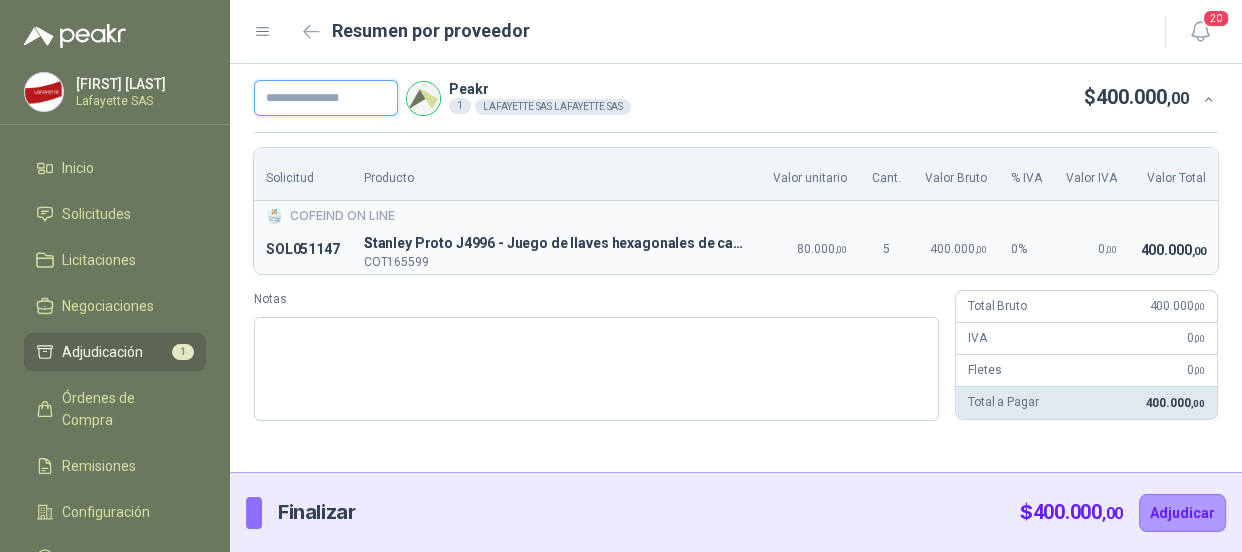 click at bounding box center [326, 98] 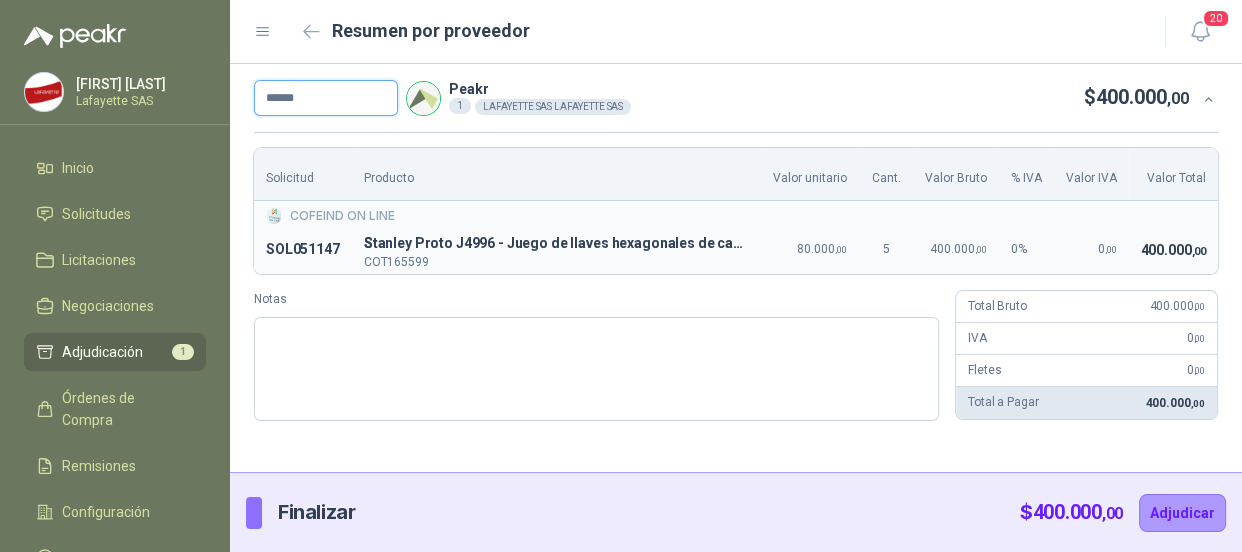 type on "******" 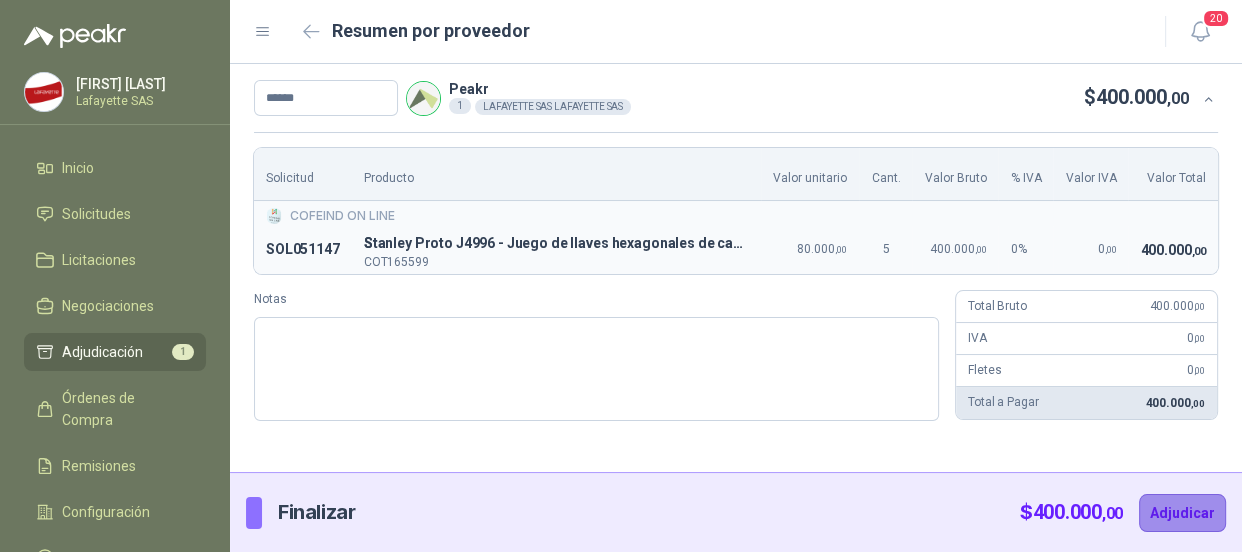 click on "Adjudicar" at bounding box center (1182, 513) 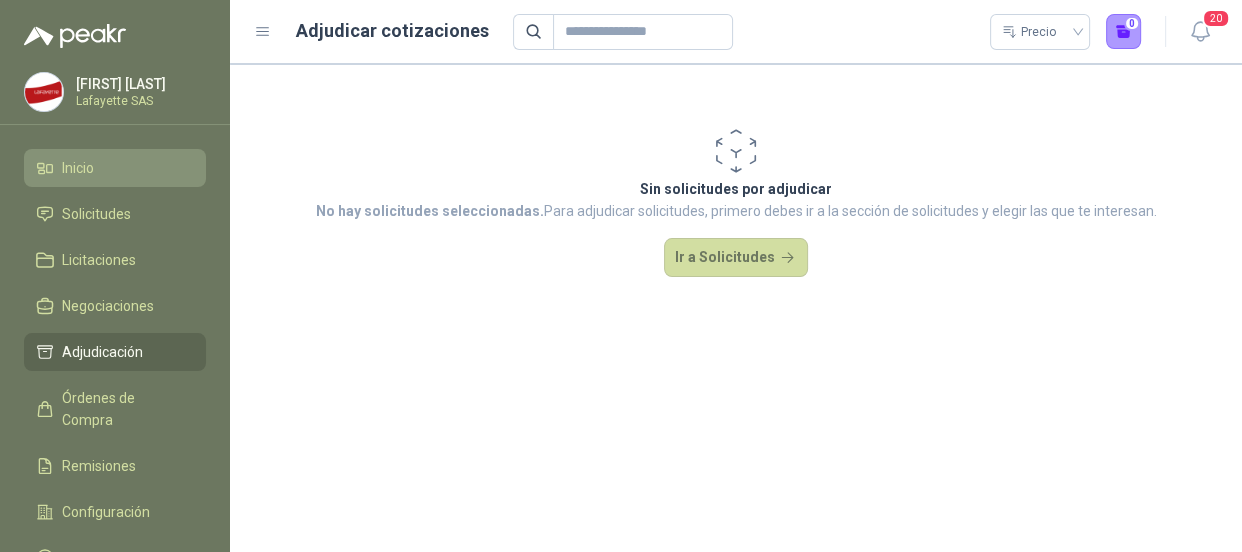 click on "Inicio" at bounding box center [78, 168] 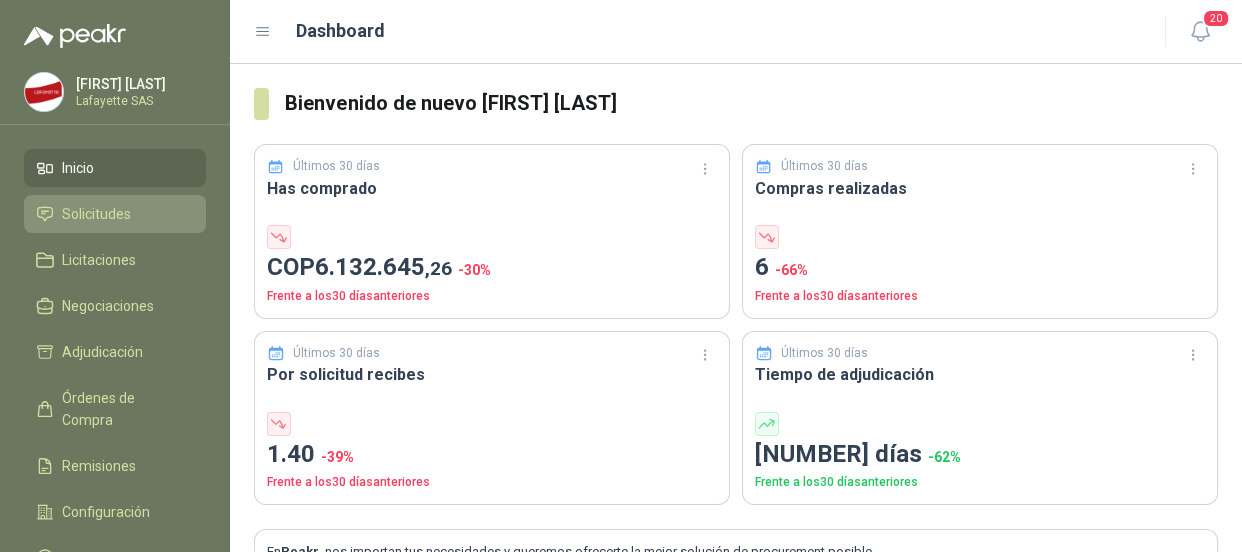 click on "Solicitudes" at bounding box center [96, 214] 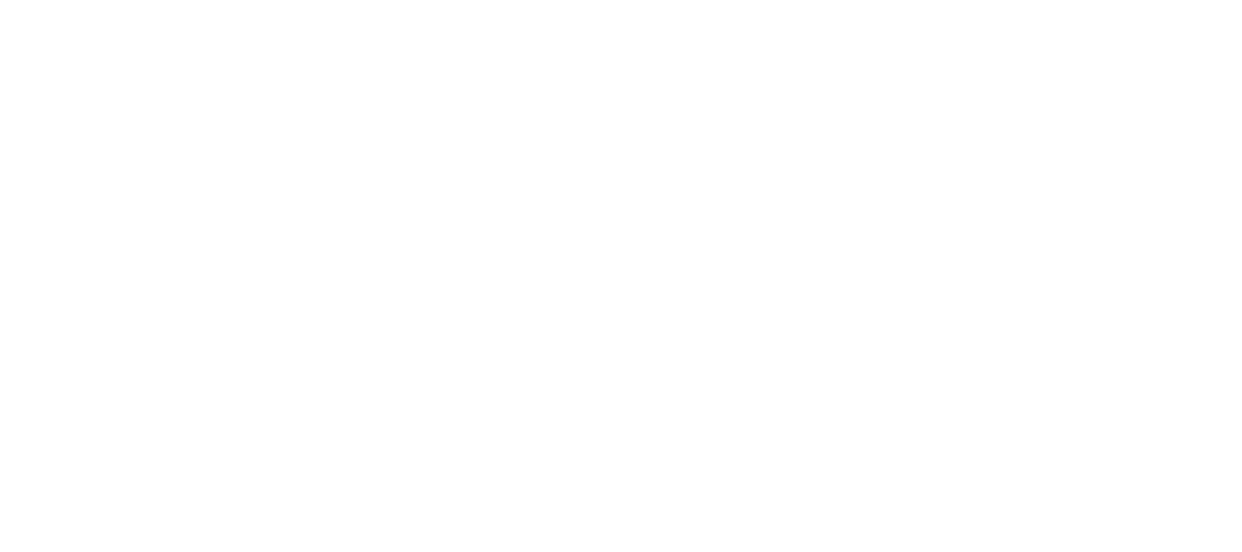 scroll, scrollTop: 0, scrollLeft: 0, axis: both 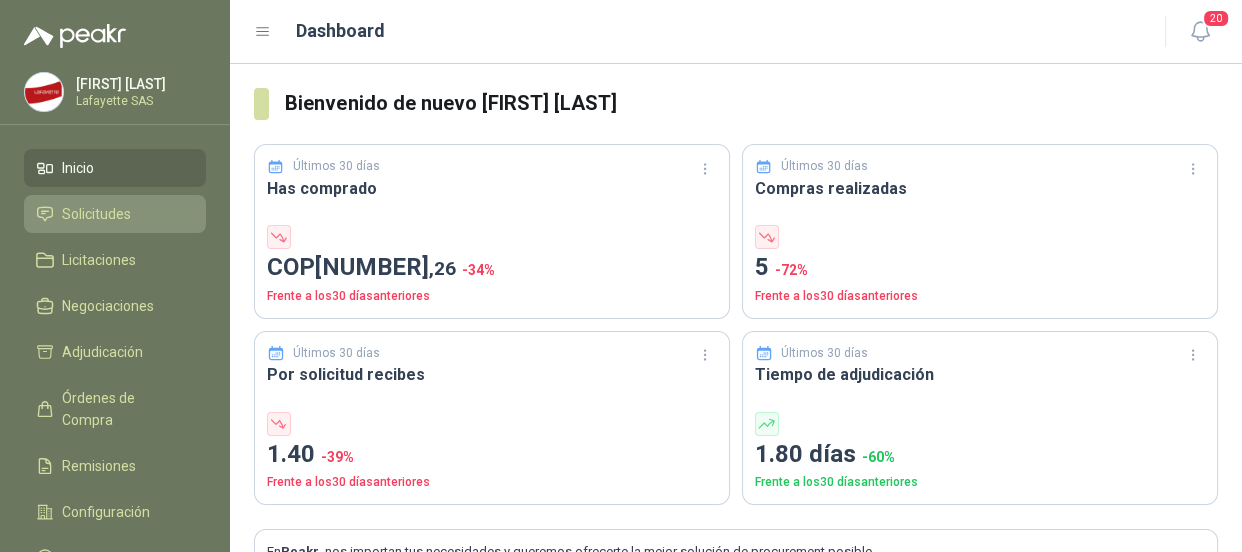 click on "Solicitudes" at bounding box center (96, 214) 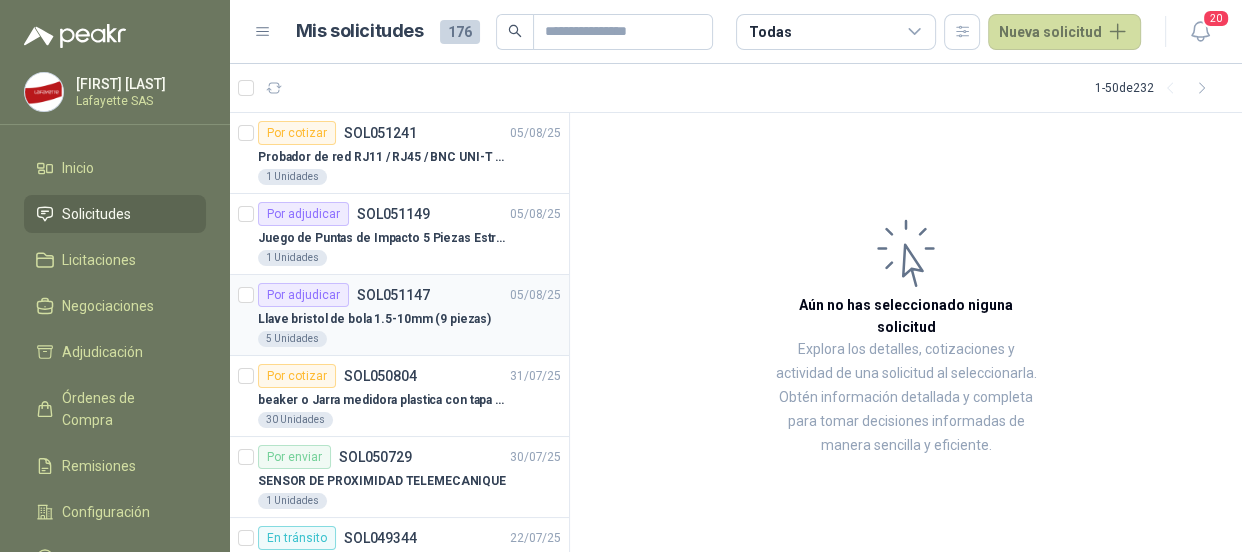 click on "Por adjudicar SOL051147" at bounding box center (344, 295) 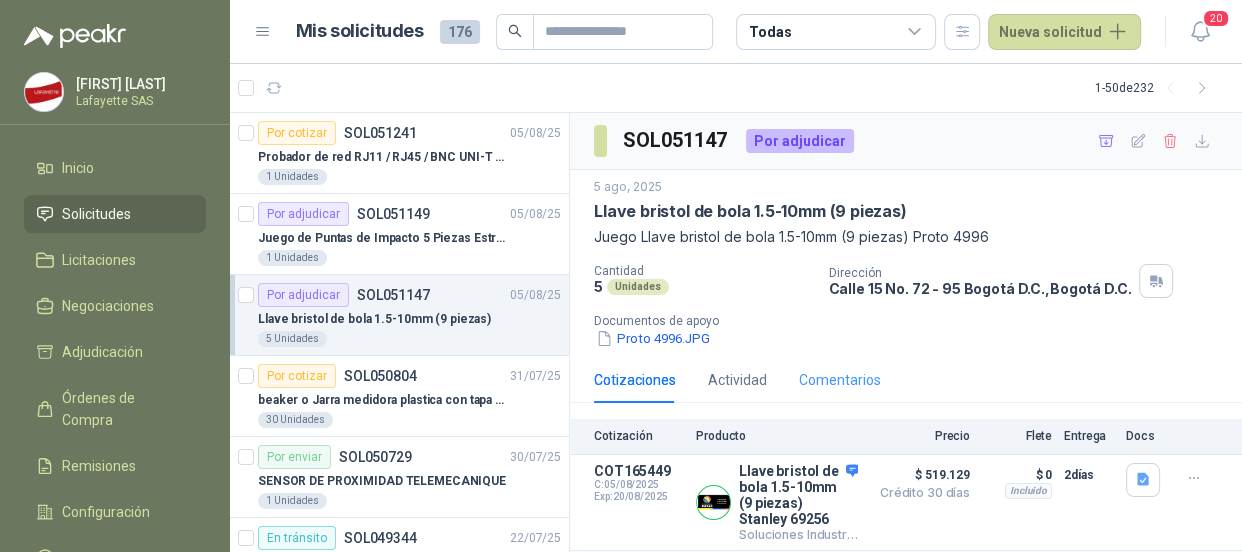 scroll, scrollTop: 206, scrollLeft: 0, axis: vertical 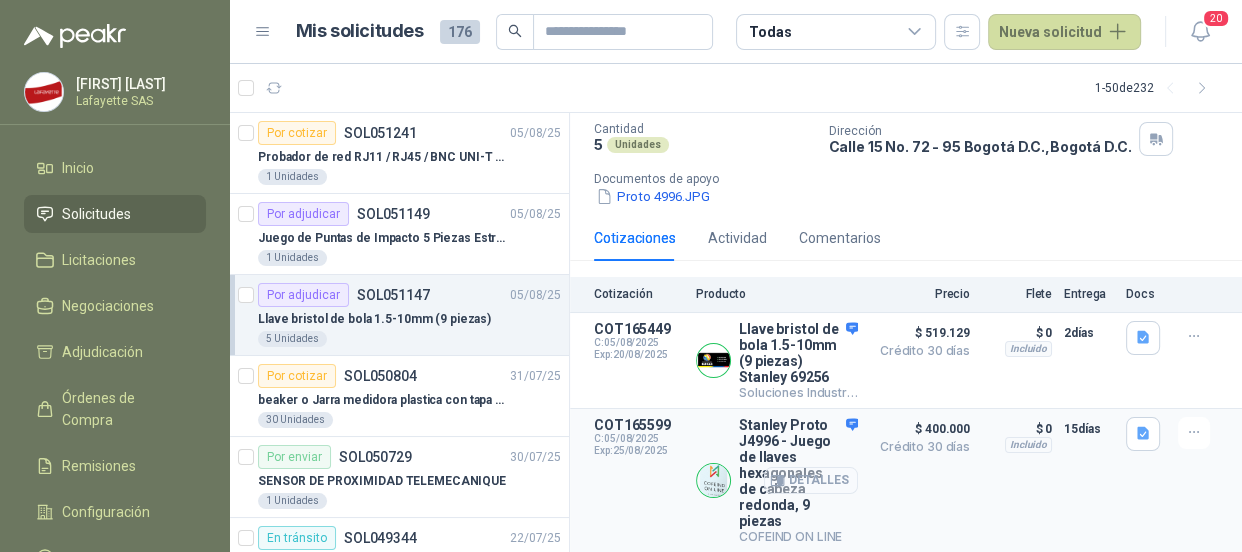 click on "Detalles" at bounding box center (811, 480) 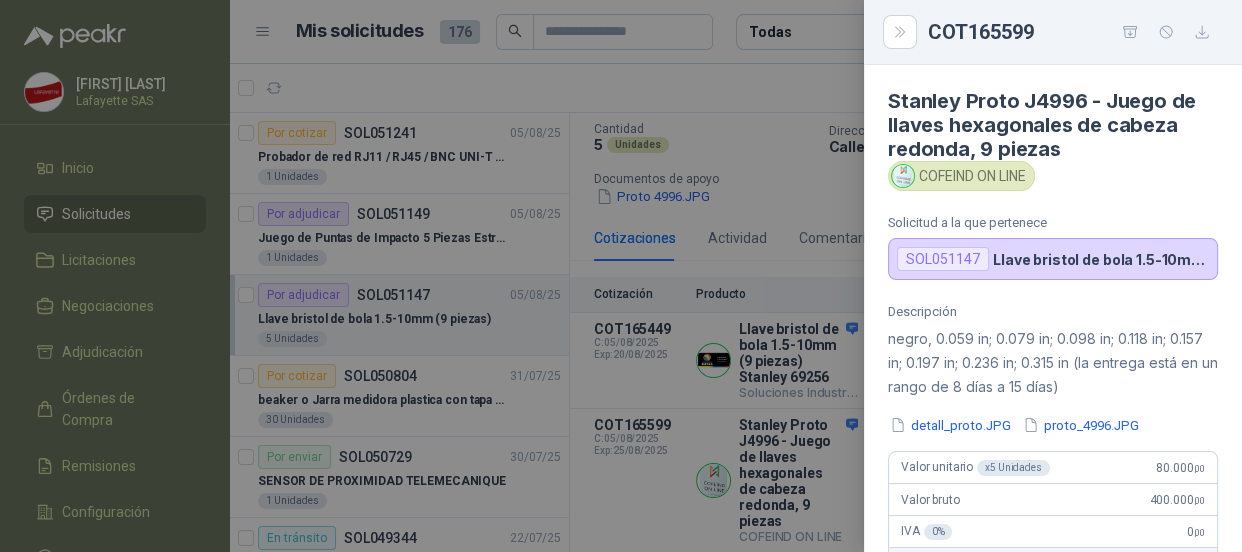 scroll, scrollTop: 272, scrollLeft: 0, axis: vertical 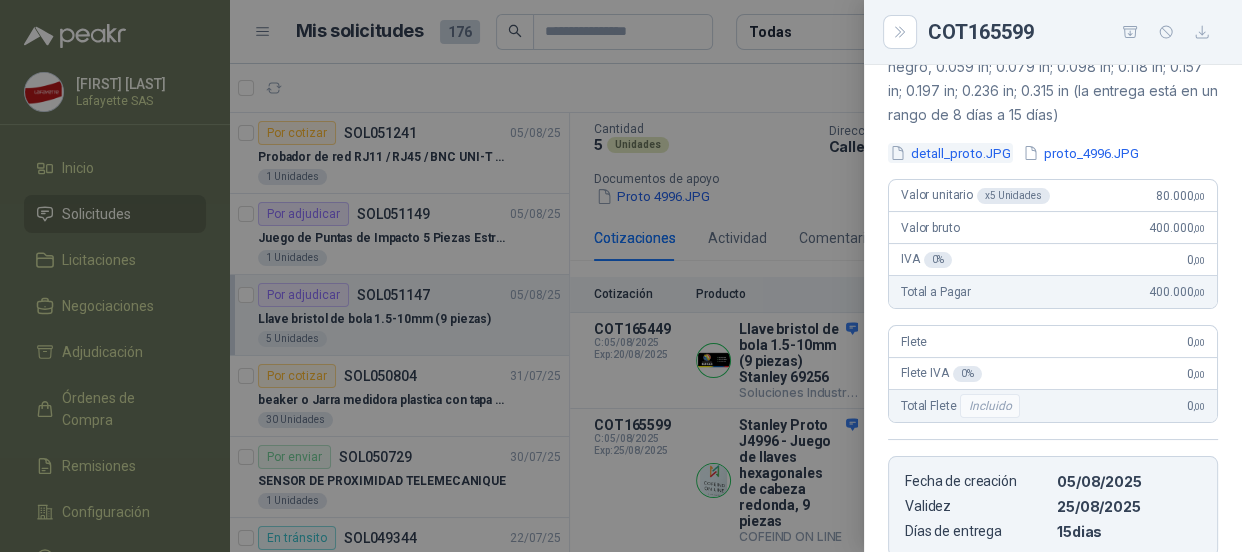 click on "detall_proto.JPG" at bounding box center (950, 153) 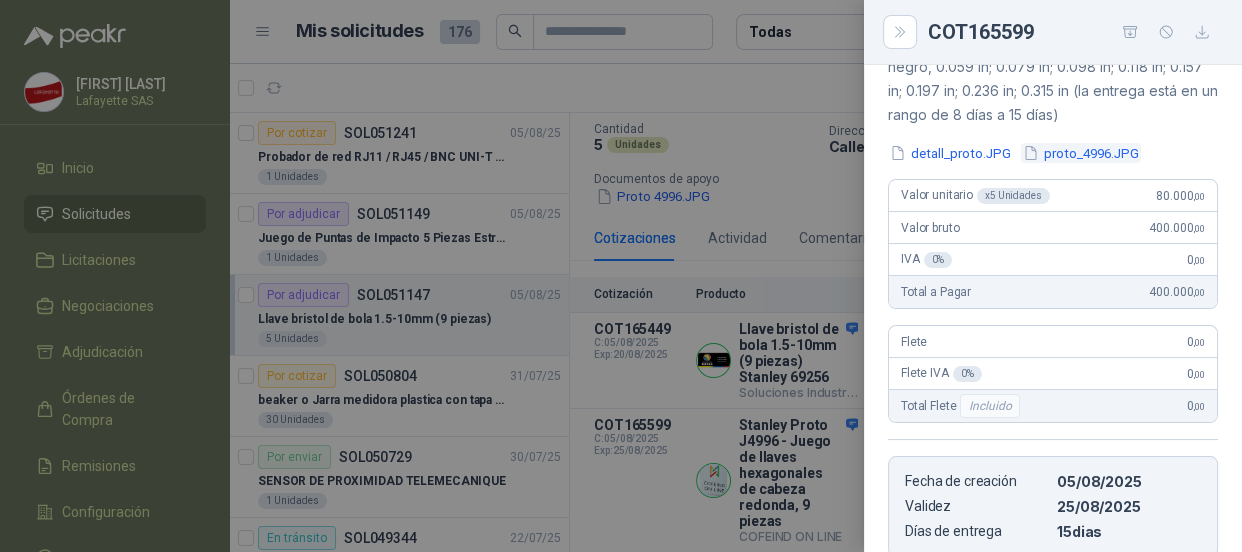 click on "proto_4996.JPG" at bounding box center (1081, 153) 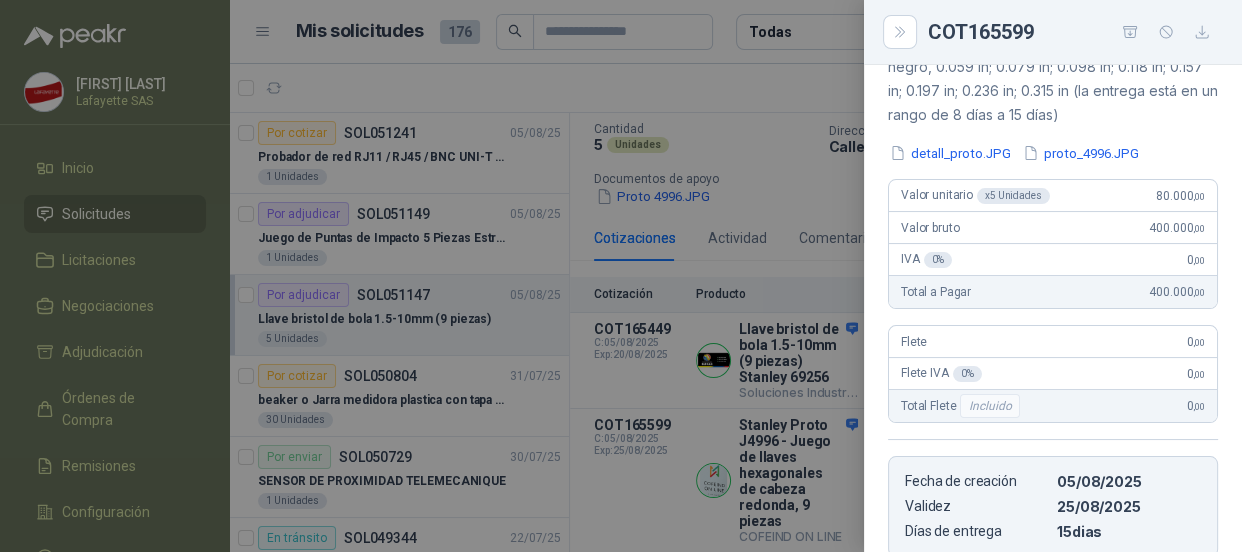 type 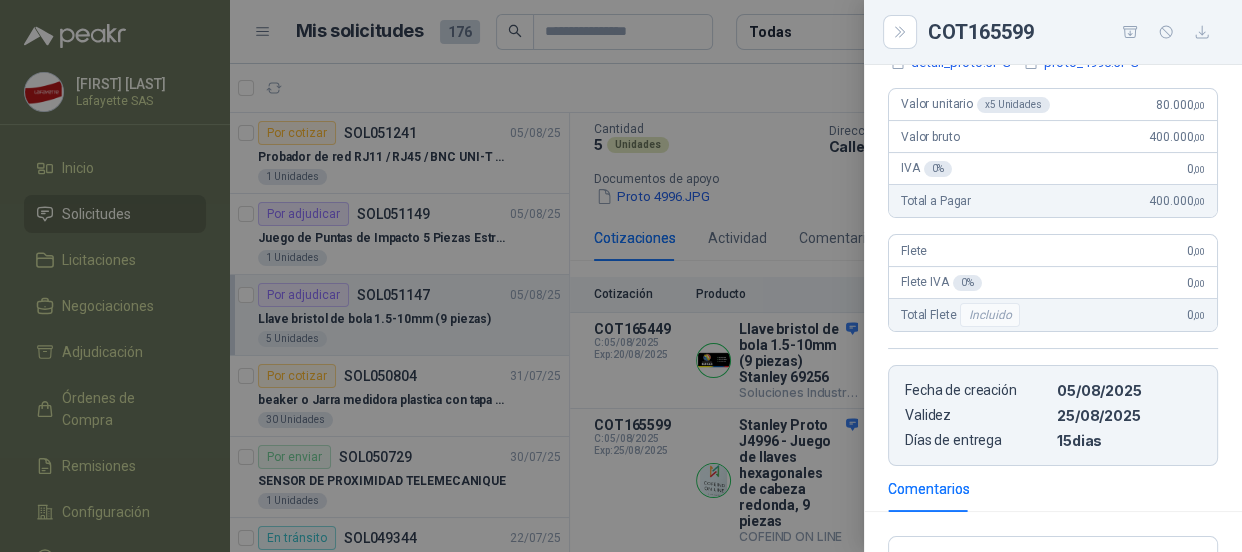 click at bounding box center [621, 276] 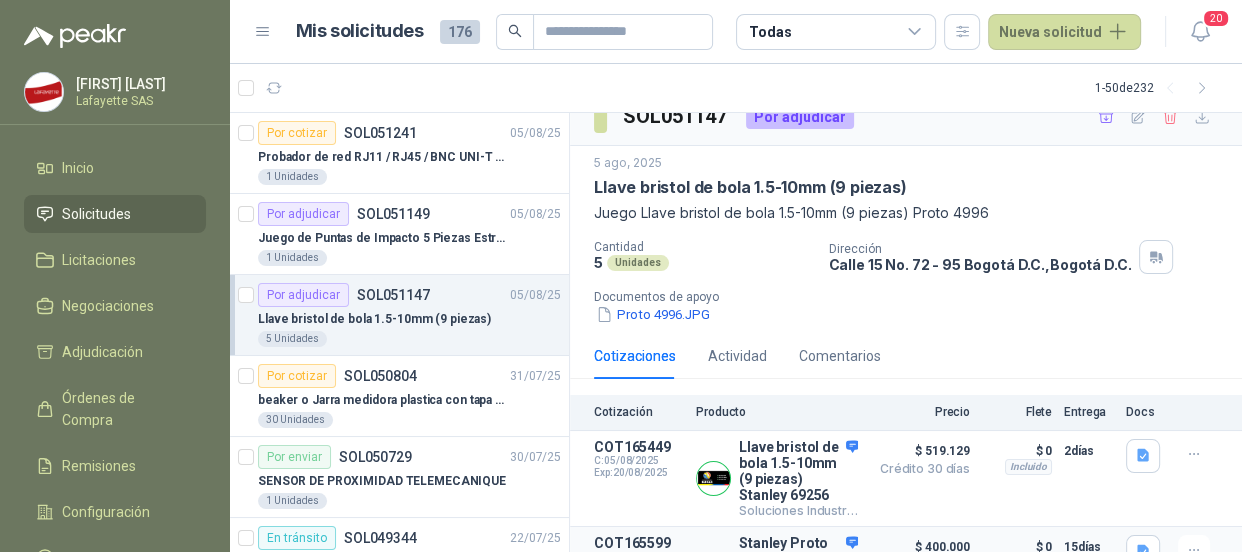scroll, scrollTop: 206, scrollLeft: 0, axis: vertical 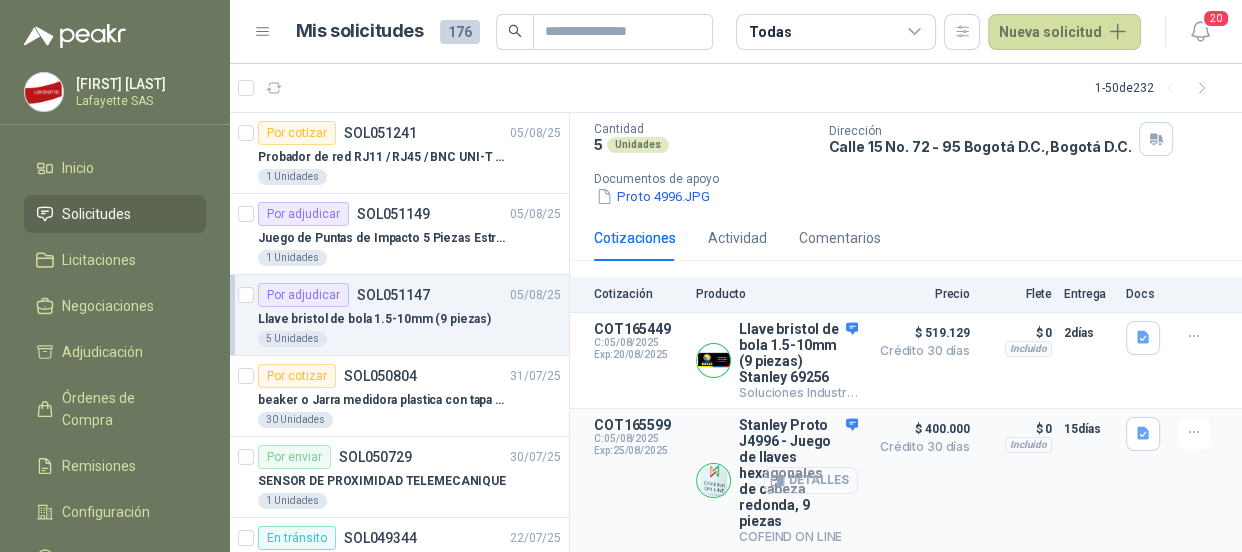 click on "Detalles" at bounding box center (811, 480) 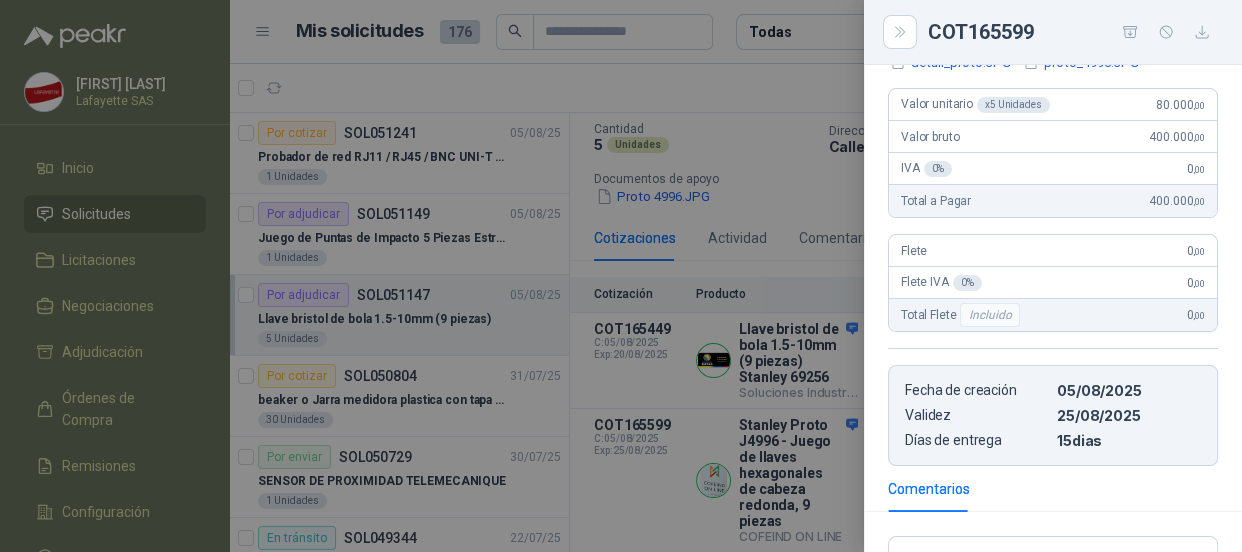 scroll, scrollTop: 181, scrollLeft: 0, axis: vertical 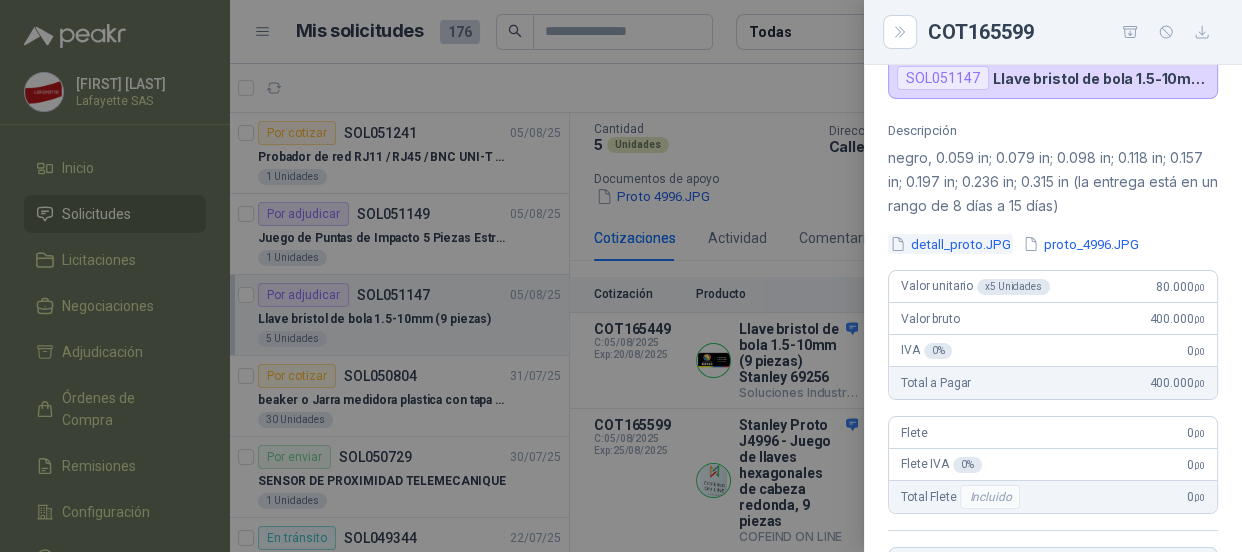 click on "detall_proto.JPG" at bounding box center [950, 244] 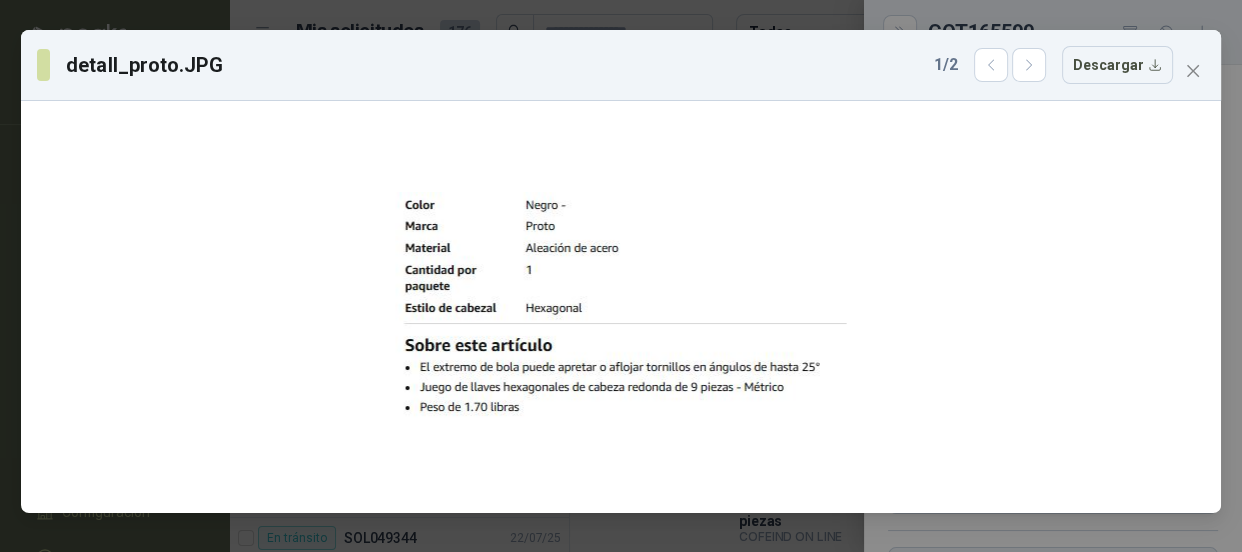 click on "detall_proto.JPG   1 / 2 Descargar" at bounding box center [621, 276] 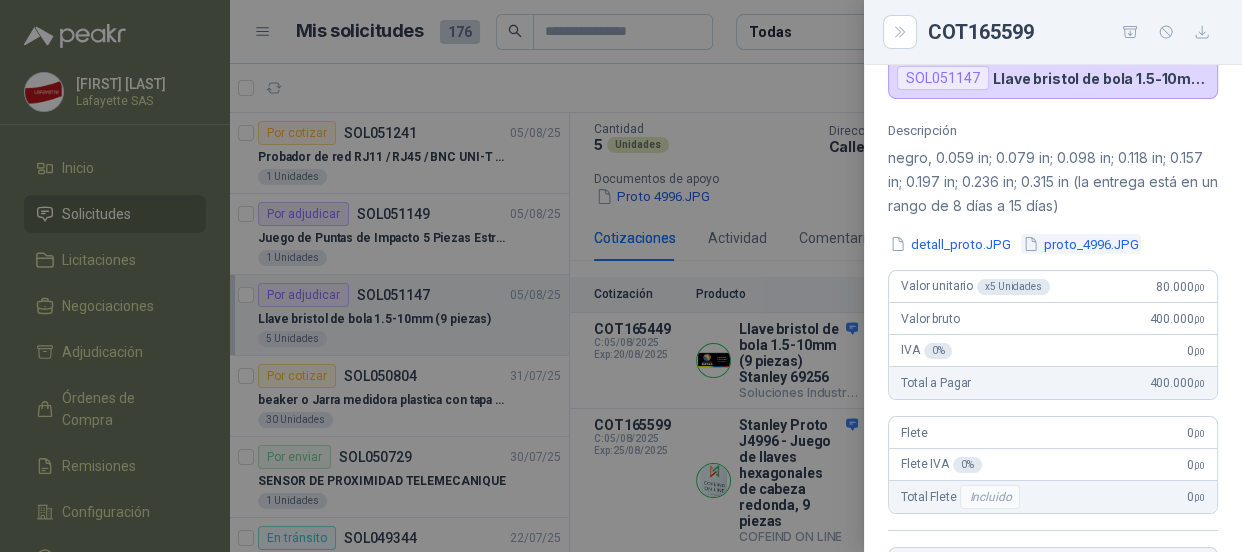 click on "proto_4996.JPG" at bounding box center [1081, 244] 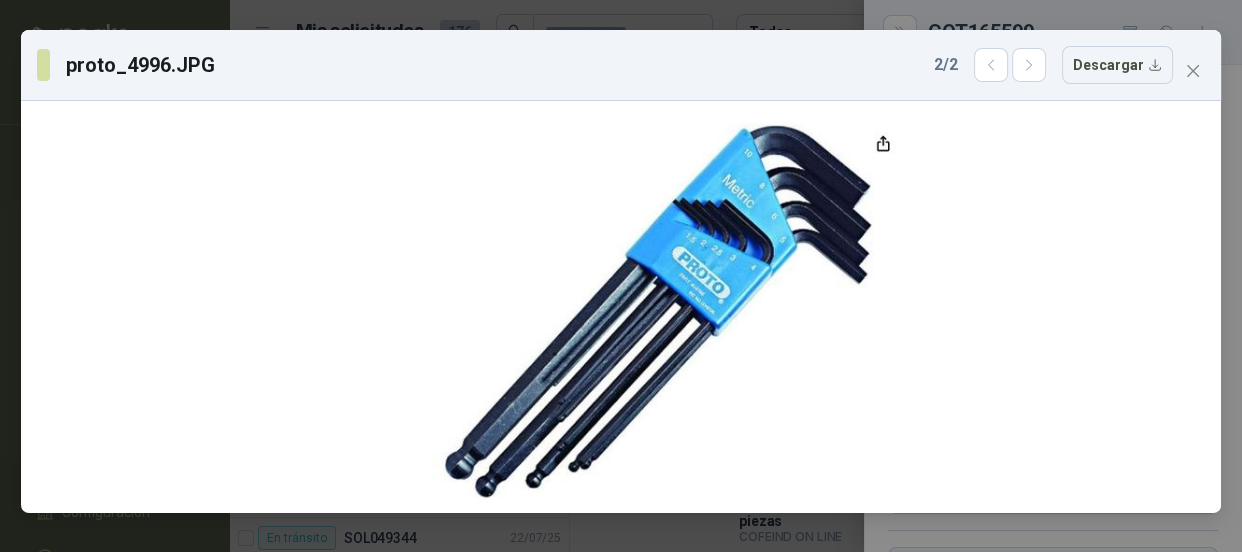 click on "proto_4996.JPG   2 / 2 Descargar" at bounding box center [621, 276] 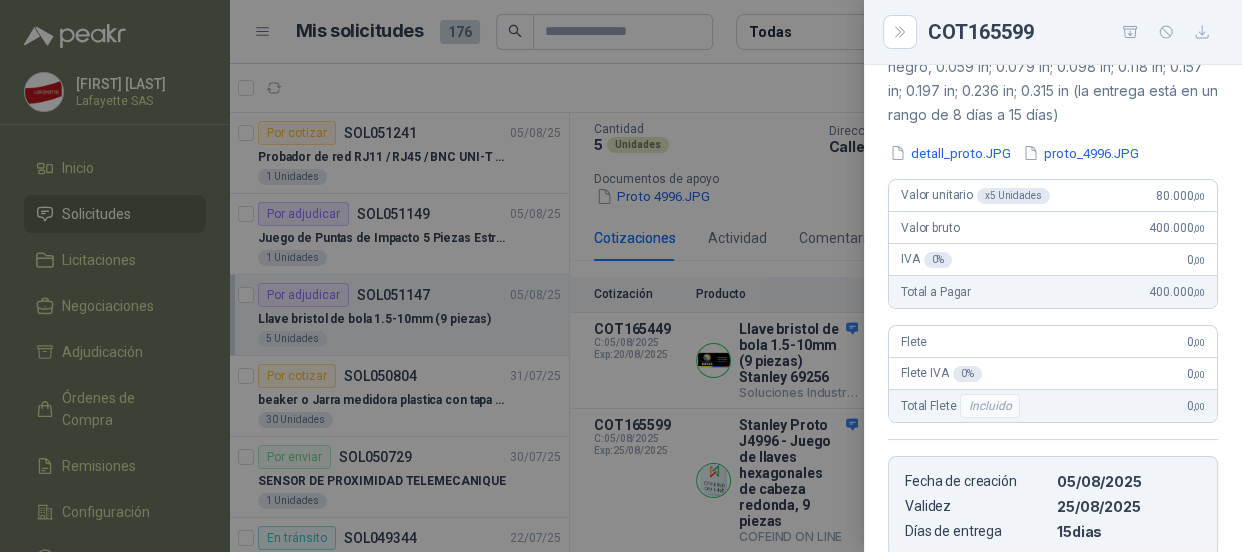 scroll, scrollTop: 0, scrollLeft: 0, axis: both 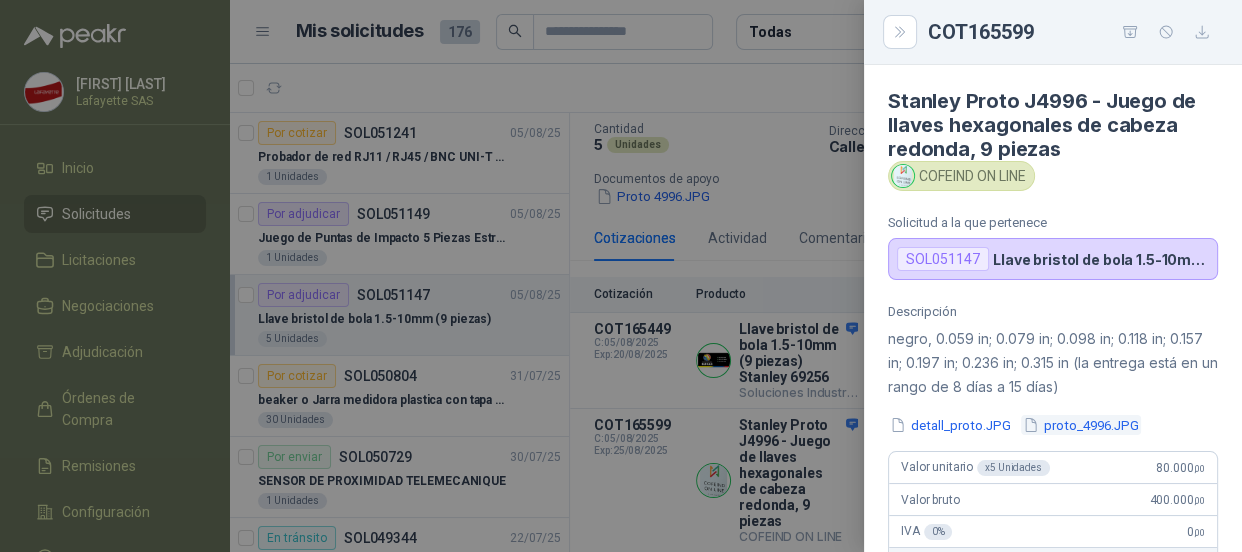 click on "proto_4996.JPG" at bounding box center [1081, 425] 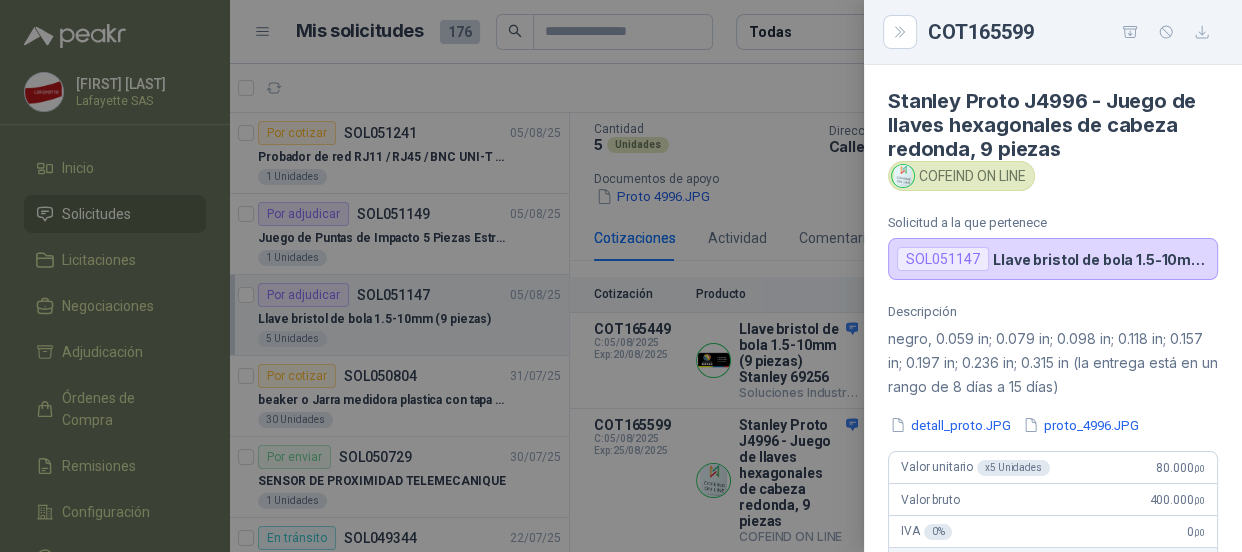 click at bounding box center (621, 276) 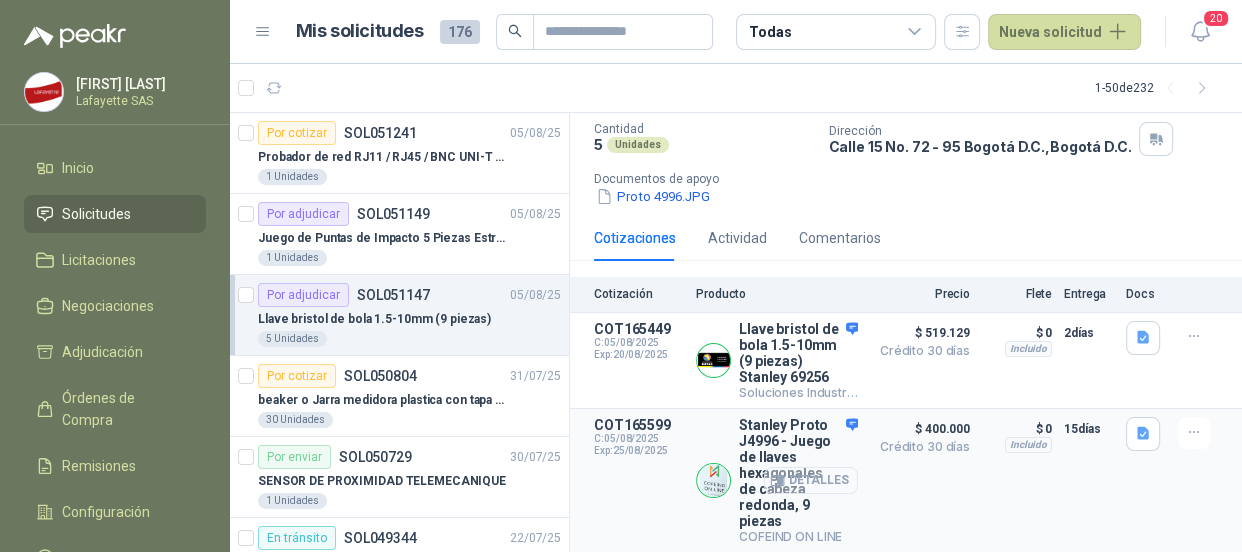 click on "Detalles" at bounding box center [811, 480] 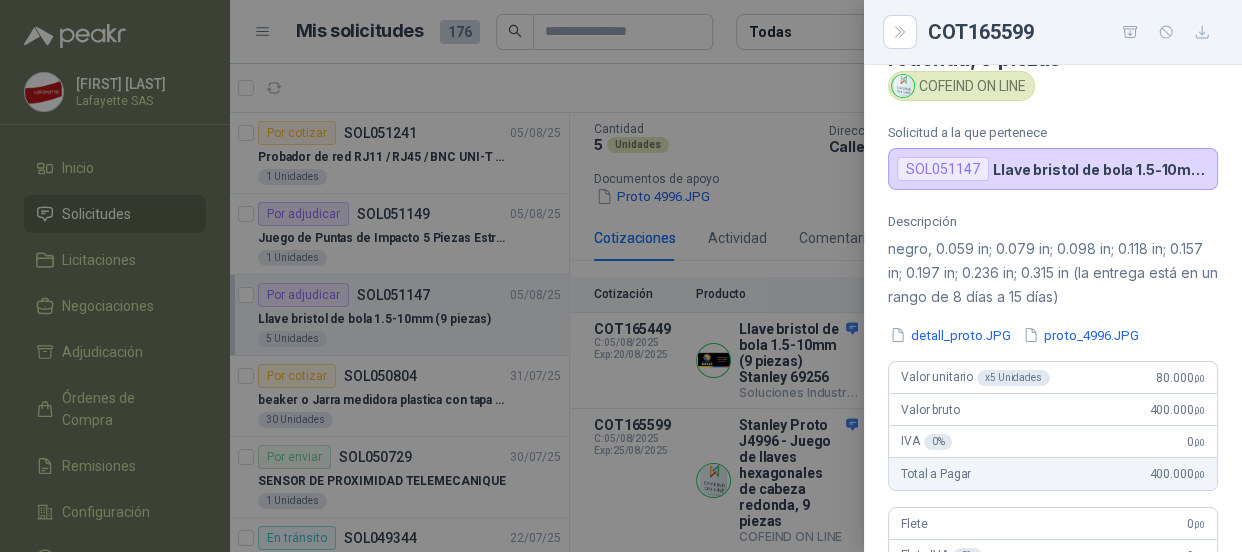 scroll, scrollTop: 0, scrollLeft: 0, axis: both 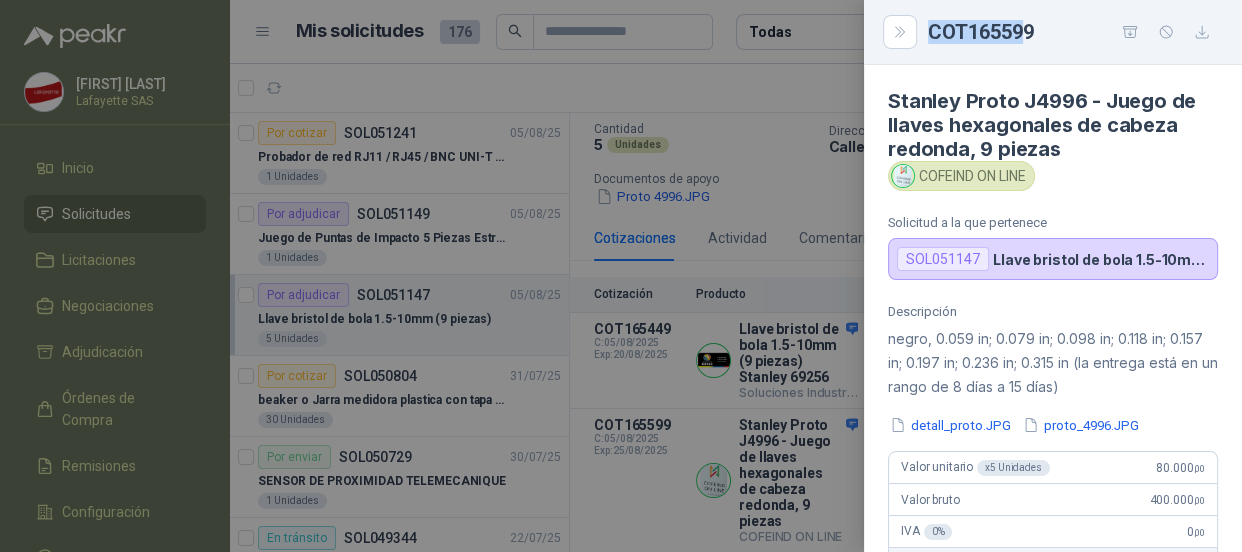 drag, startPoint x: 931, startPoint y: 26, endPoint x: 1030, endPoint y: 24, distance: 99.0202 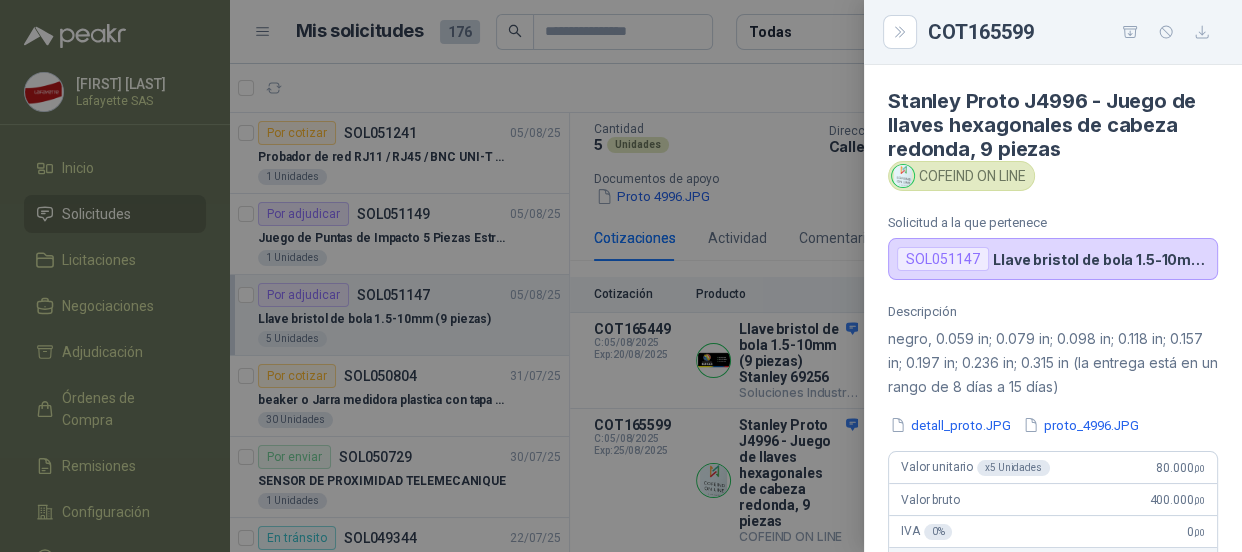 click on "COT165599" at bounding box center (1073, 32) 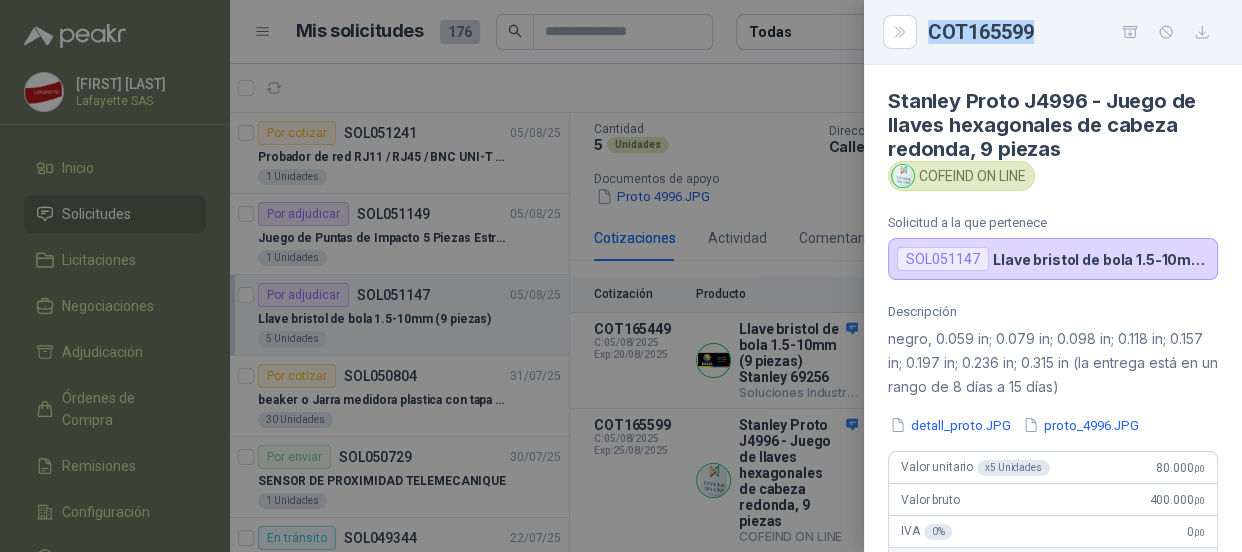 drag, startPoint x: 924, startPoint y: 29, endPoint x: 1059, endPoint y: 30, distance: 135.00371 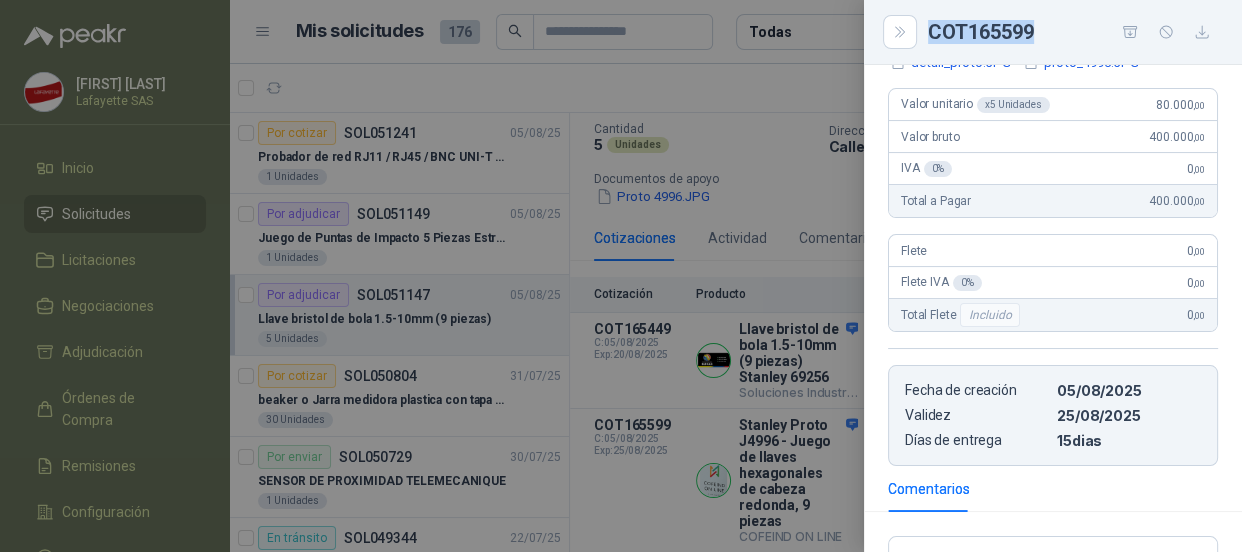 scroll, scrollTop: 181, scrollLeft: 0, axis: vertical 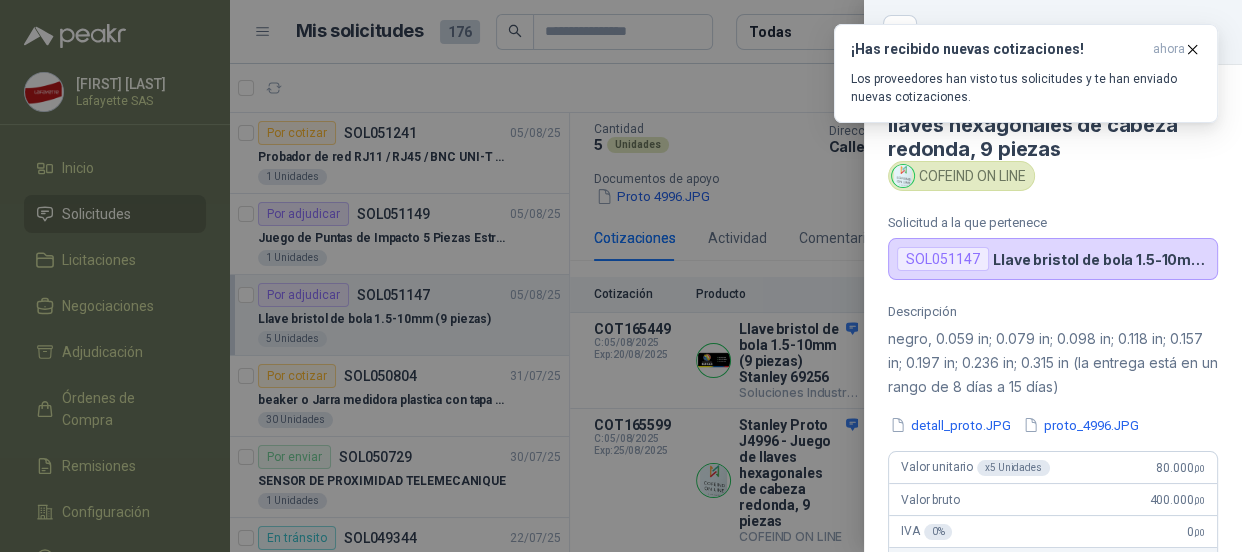 click at bounding box center [621, 276] 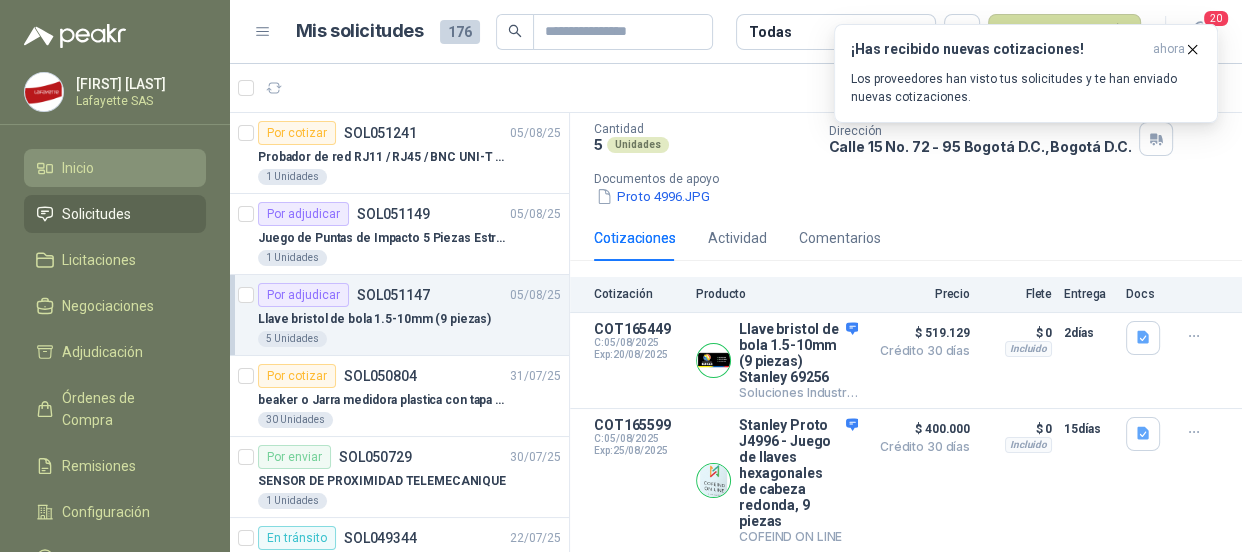 click on "Inicio" at bounding box center (78, 168) 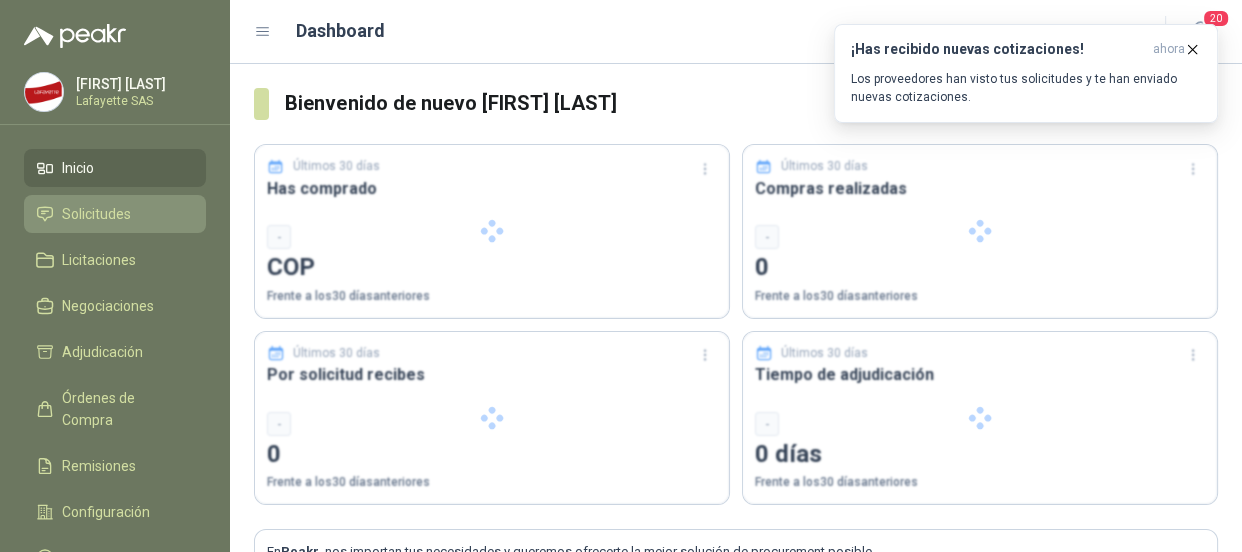 click on "Solicitudes" at bounding box center [115, 214] 